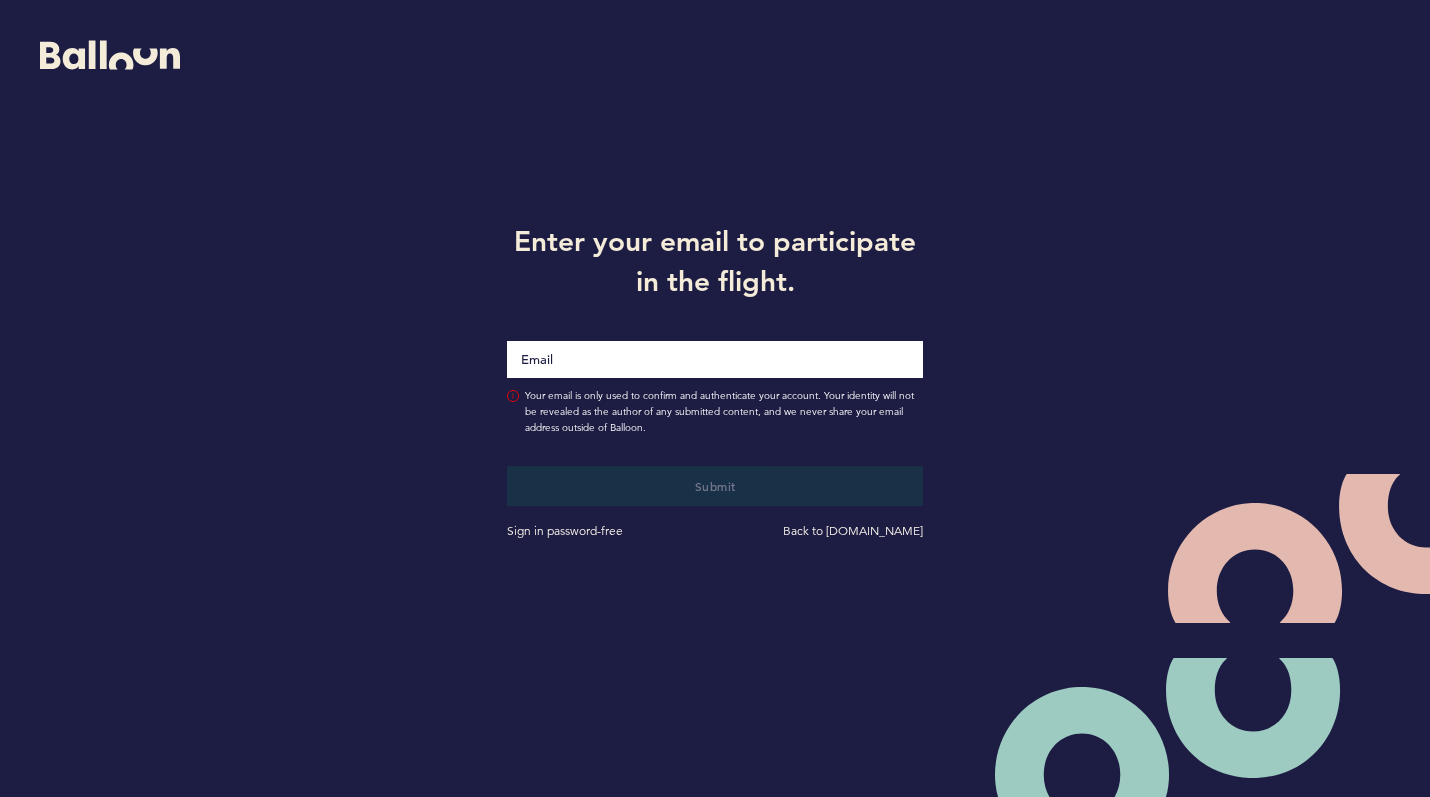 scroll, scrollTop: 0, scrollLeft: 0, axis: both 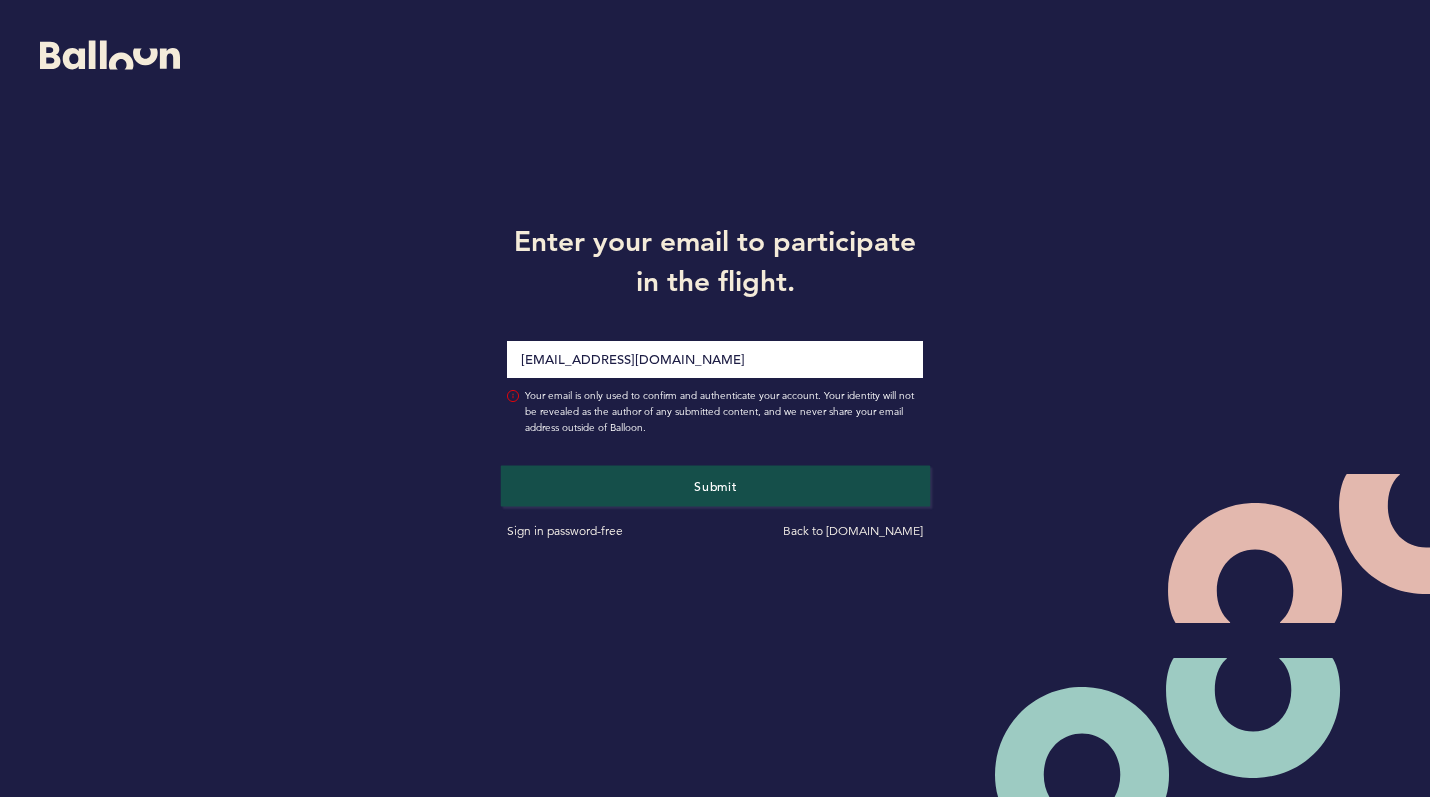 type on "[EMAIL_ADDRESS][DOMAIN_NAME]" 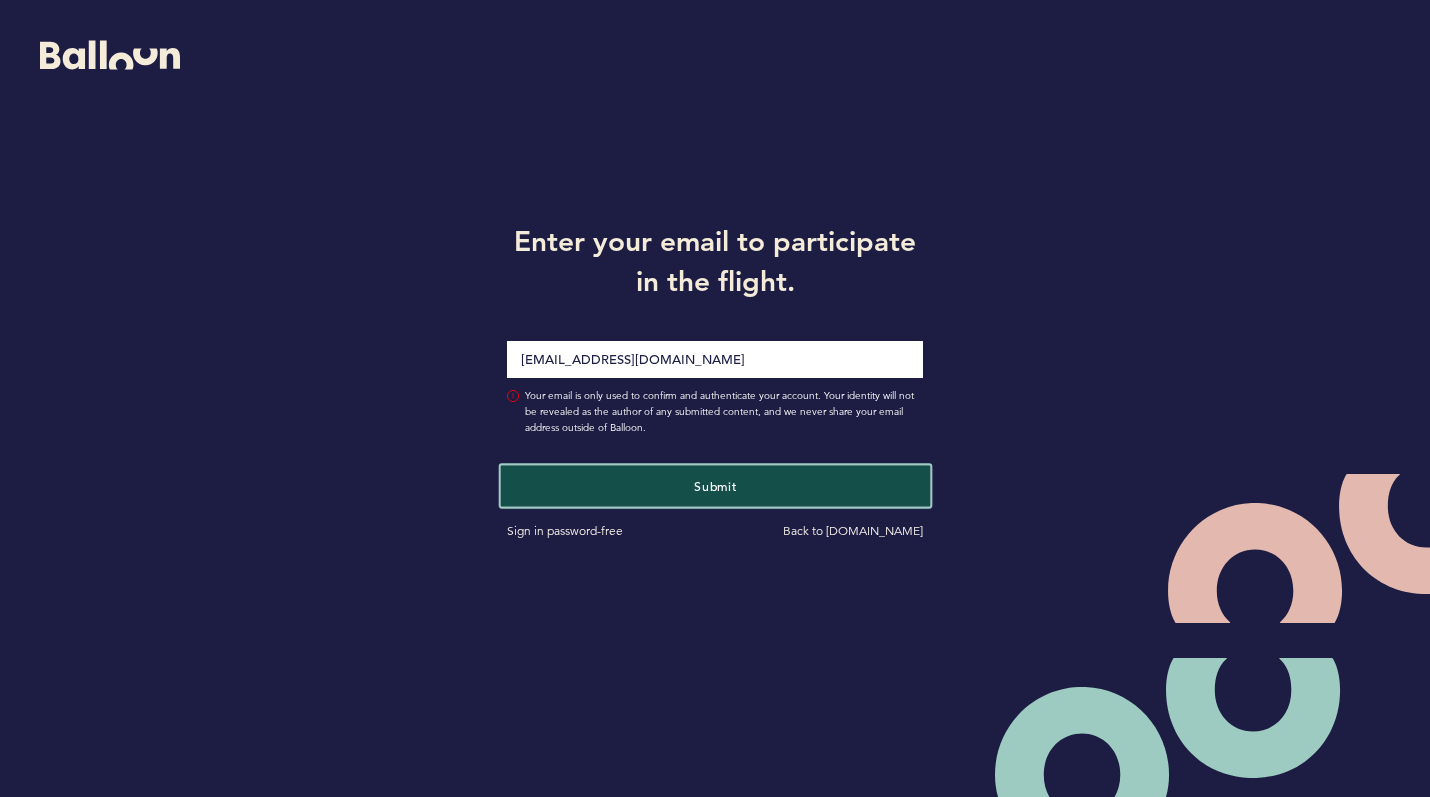 click on "Submit" at bounding box center (714, 485) 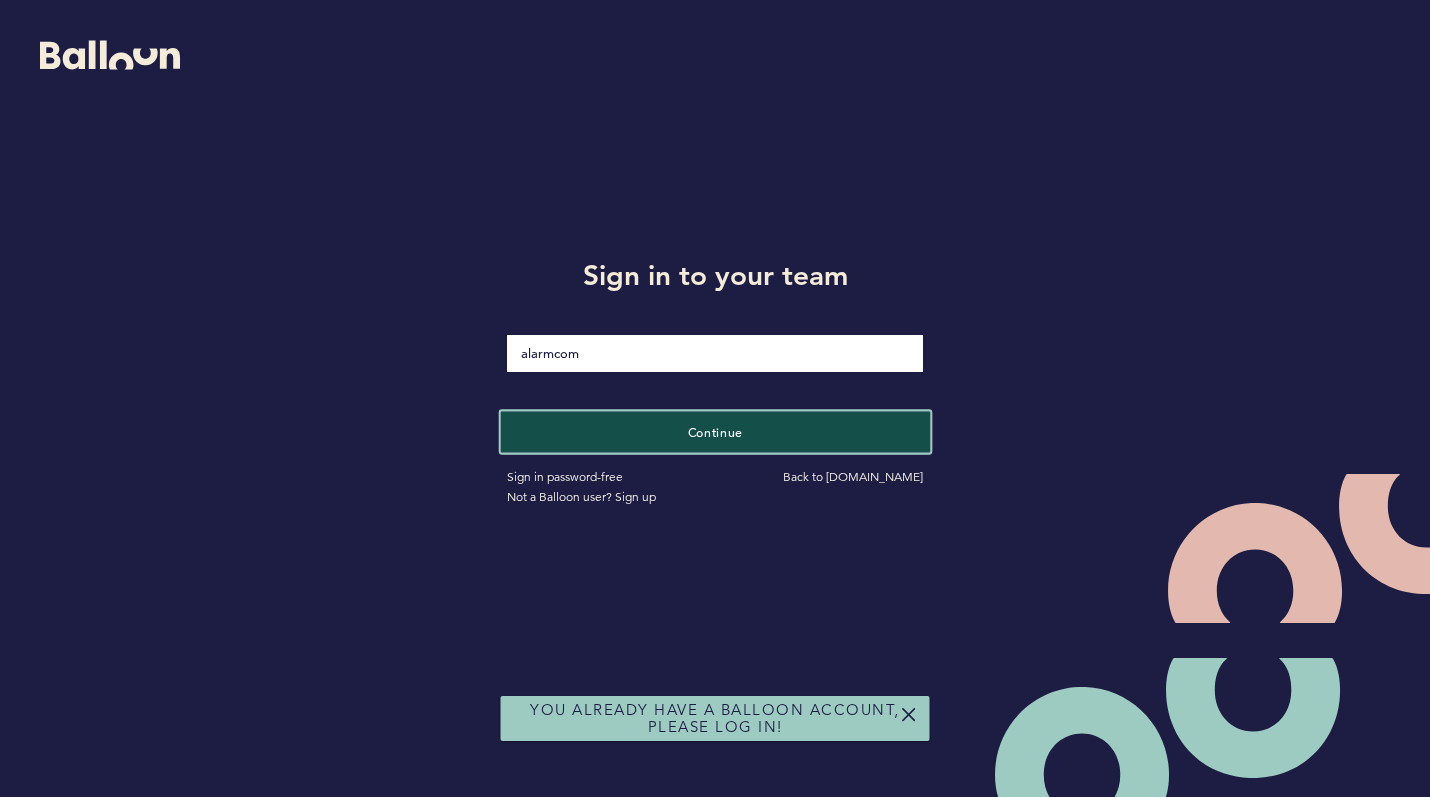 click on "Continue" at bounding box center [714, 431] 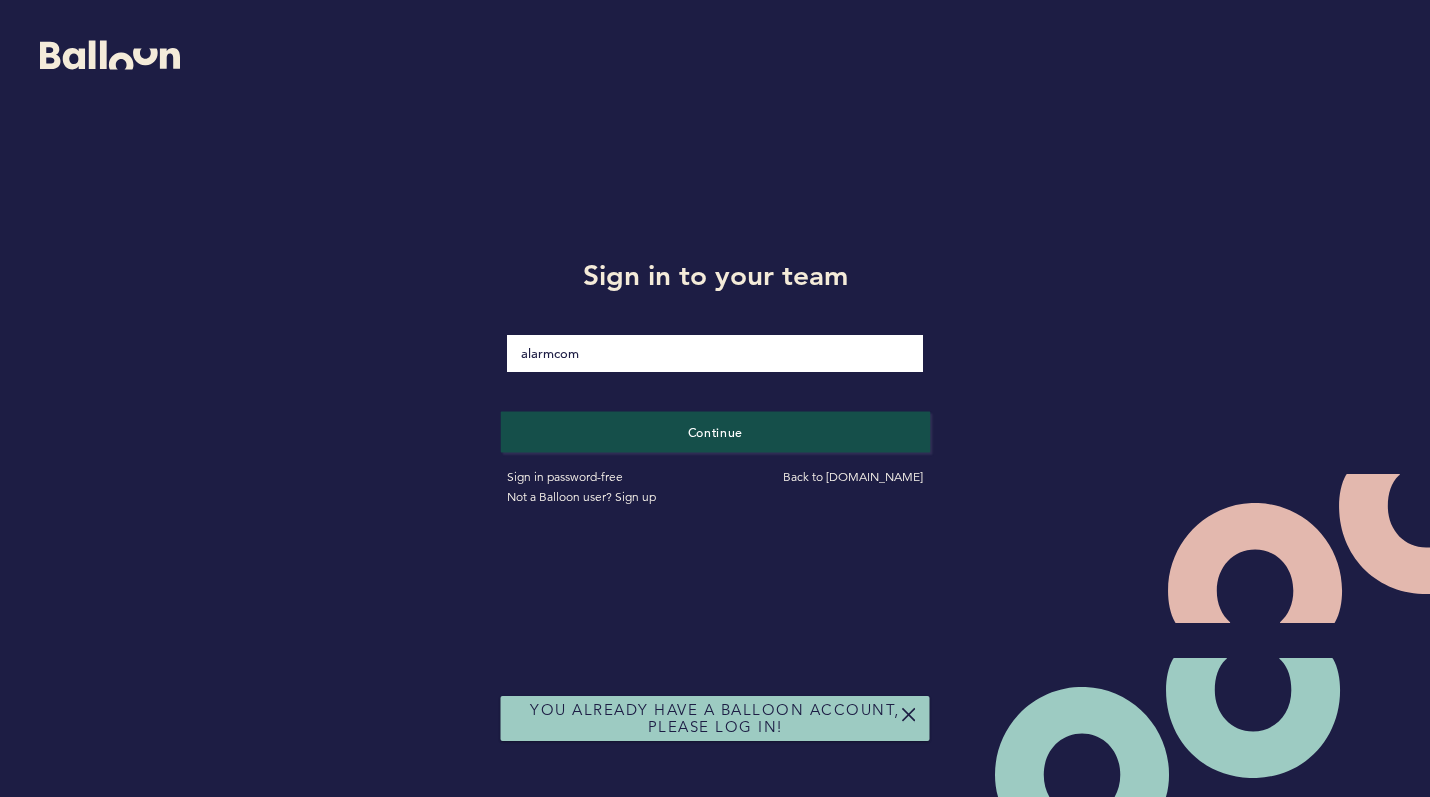 type 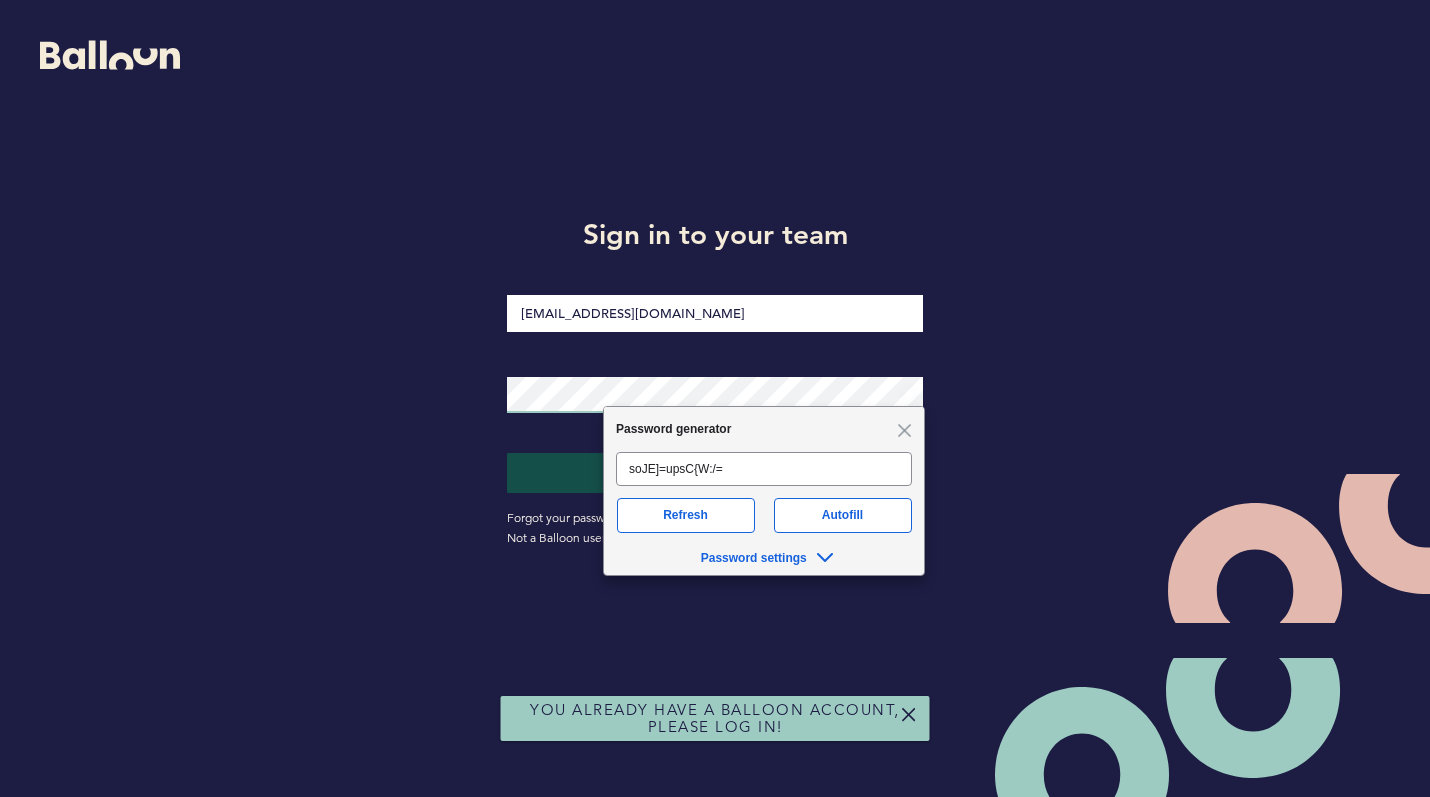 scroll, scrollTop: 0, scrollLeft: 0, axis: both 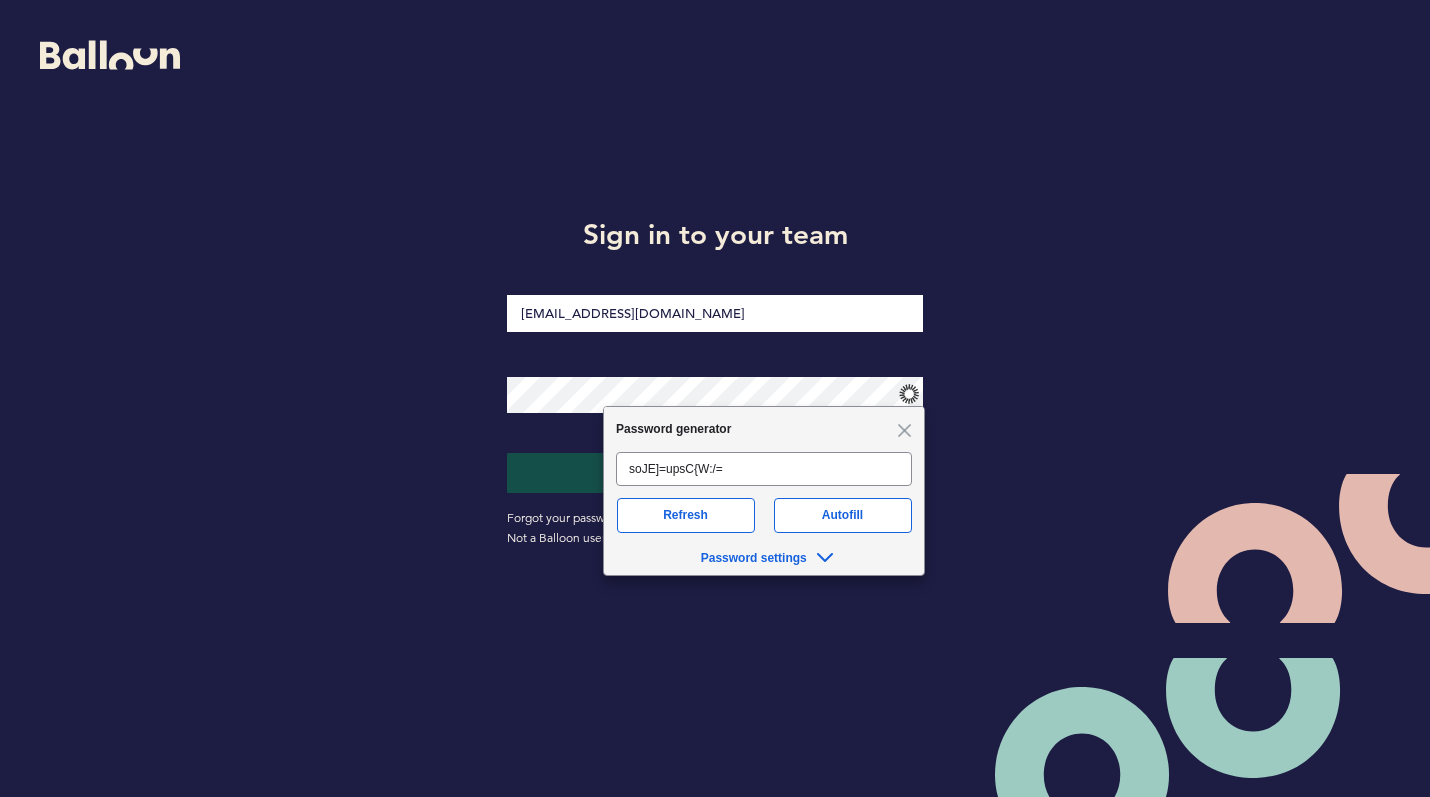 click on "Sign in to your team  [EMAIL_ADDRESS][DOMAIN_NAME]  Sign in   Forgot your password?   Back to [DOMAIN_NAME]   Not a Balloon user? Sign up" at bounding box center (715, 378) 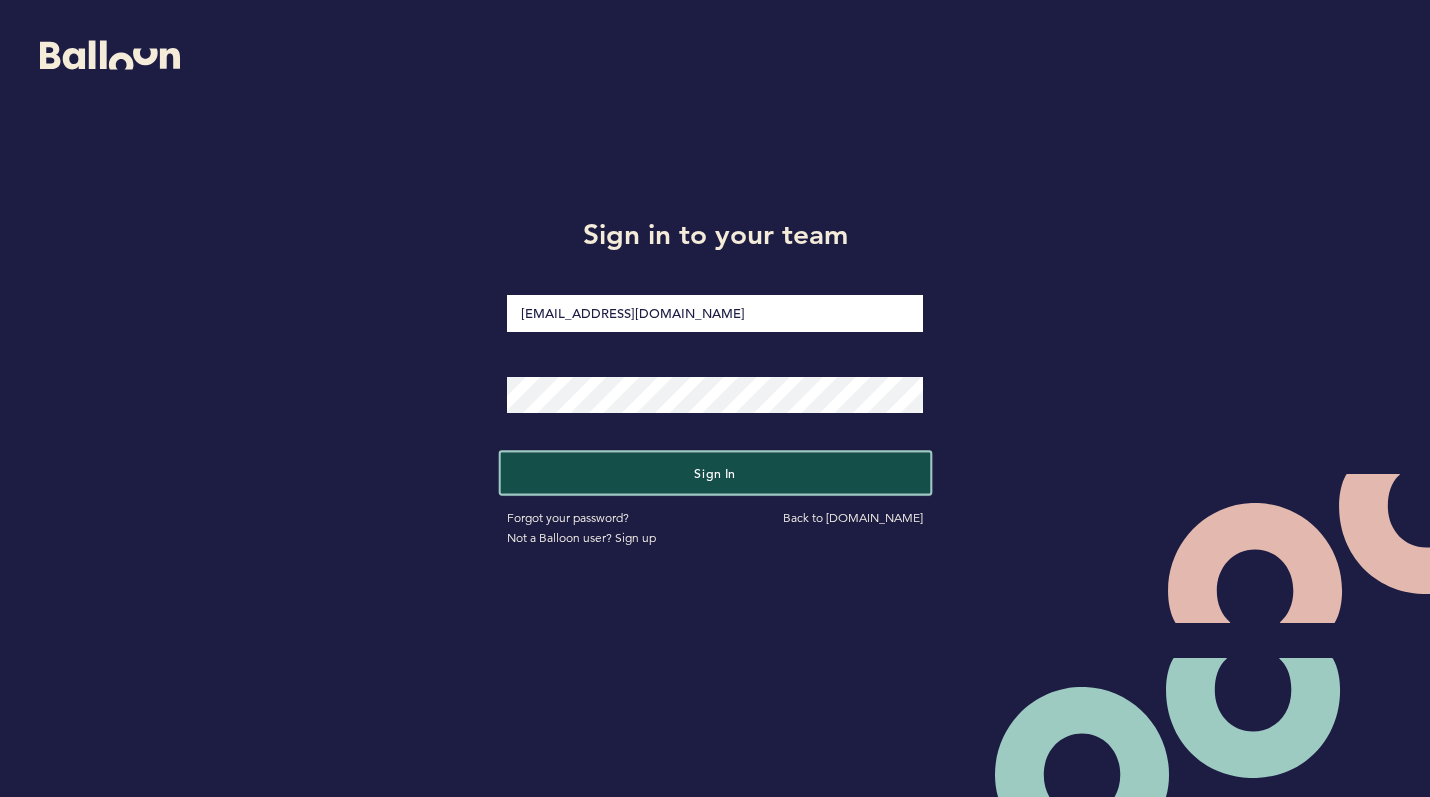 click on "Sign in" at bounding box center [714, 472] 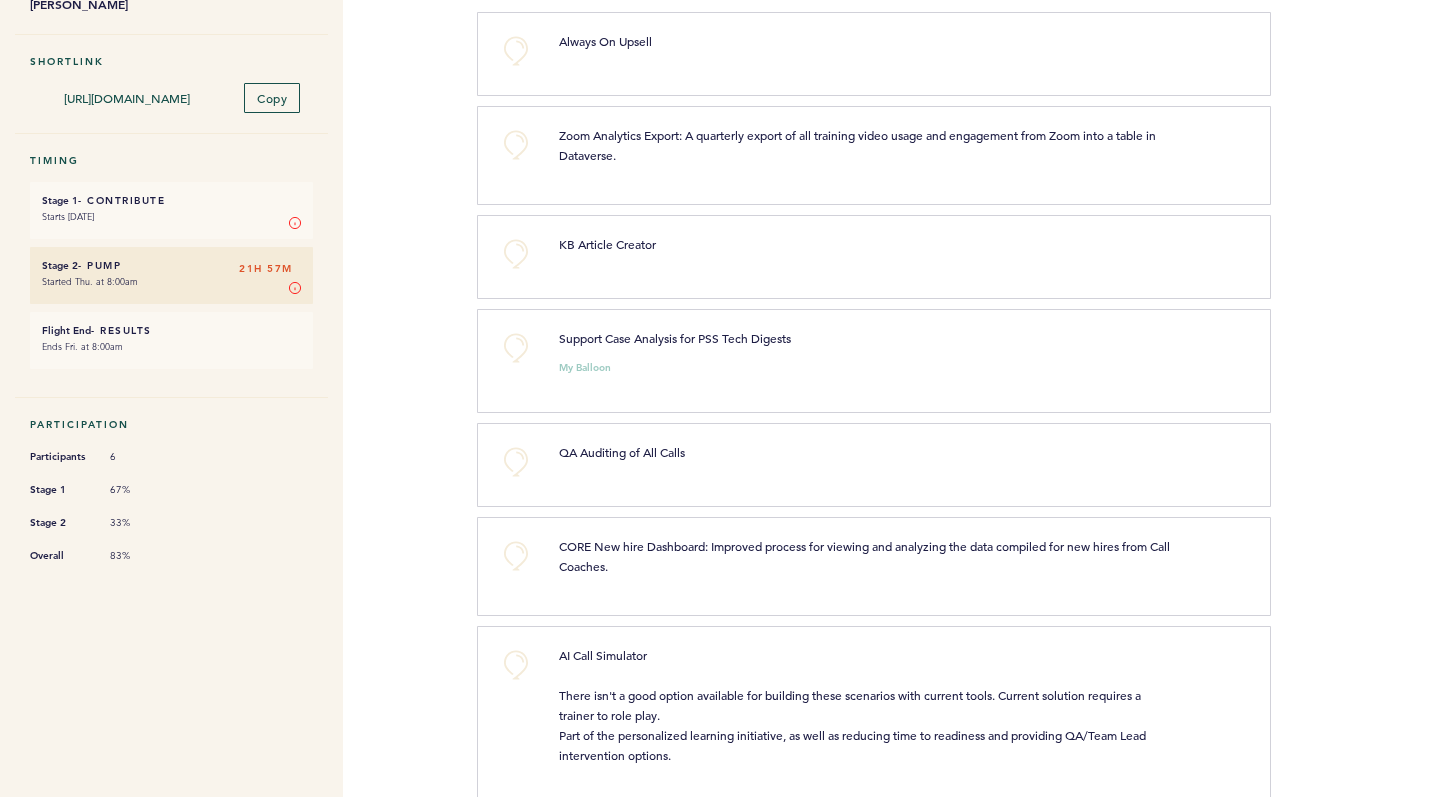 scroll, scrollTop: 306, scrollLeft: 0, axis: vertical 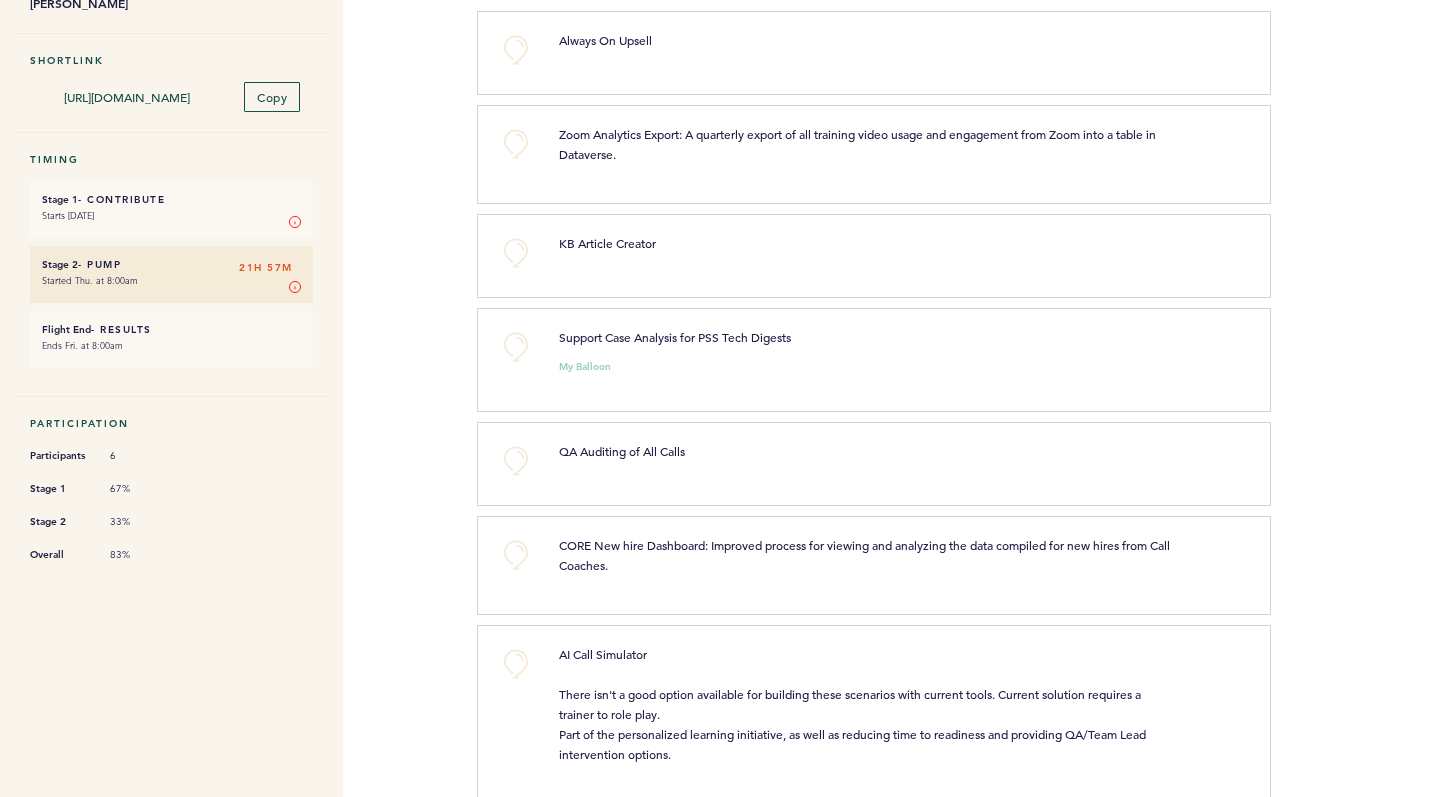 click on "+0 Support Case Analysis for PSS Tech Digests  My Balloon   clear   submit" at bounding box center (953, 365) 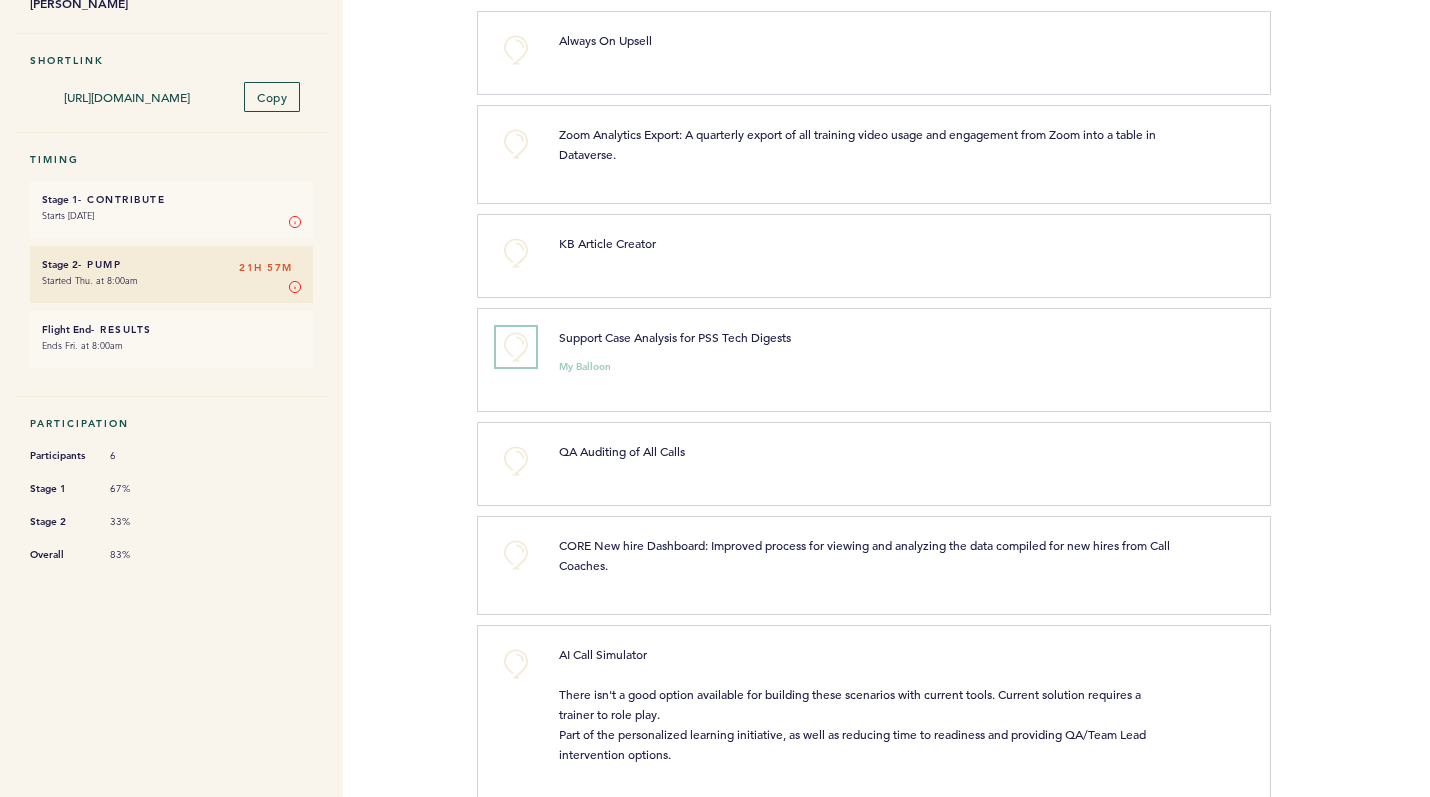 click on "+0" at bounding box center [516, 347] 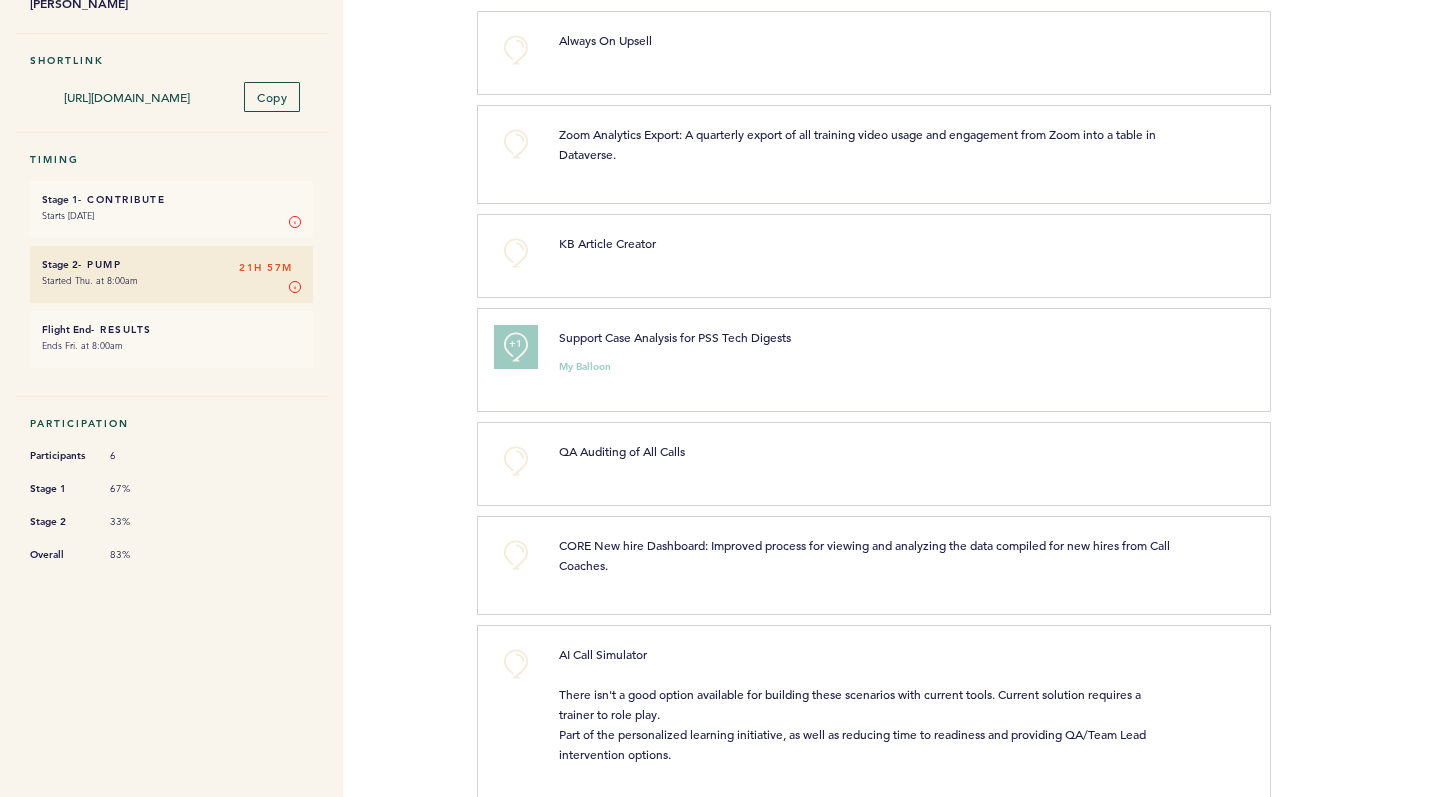 click on "+1" at bounding box center (516, 344) 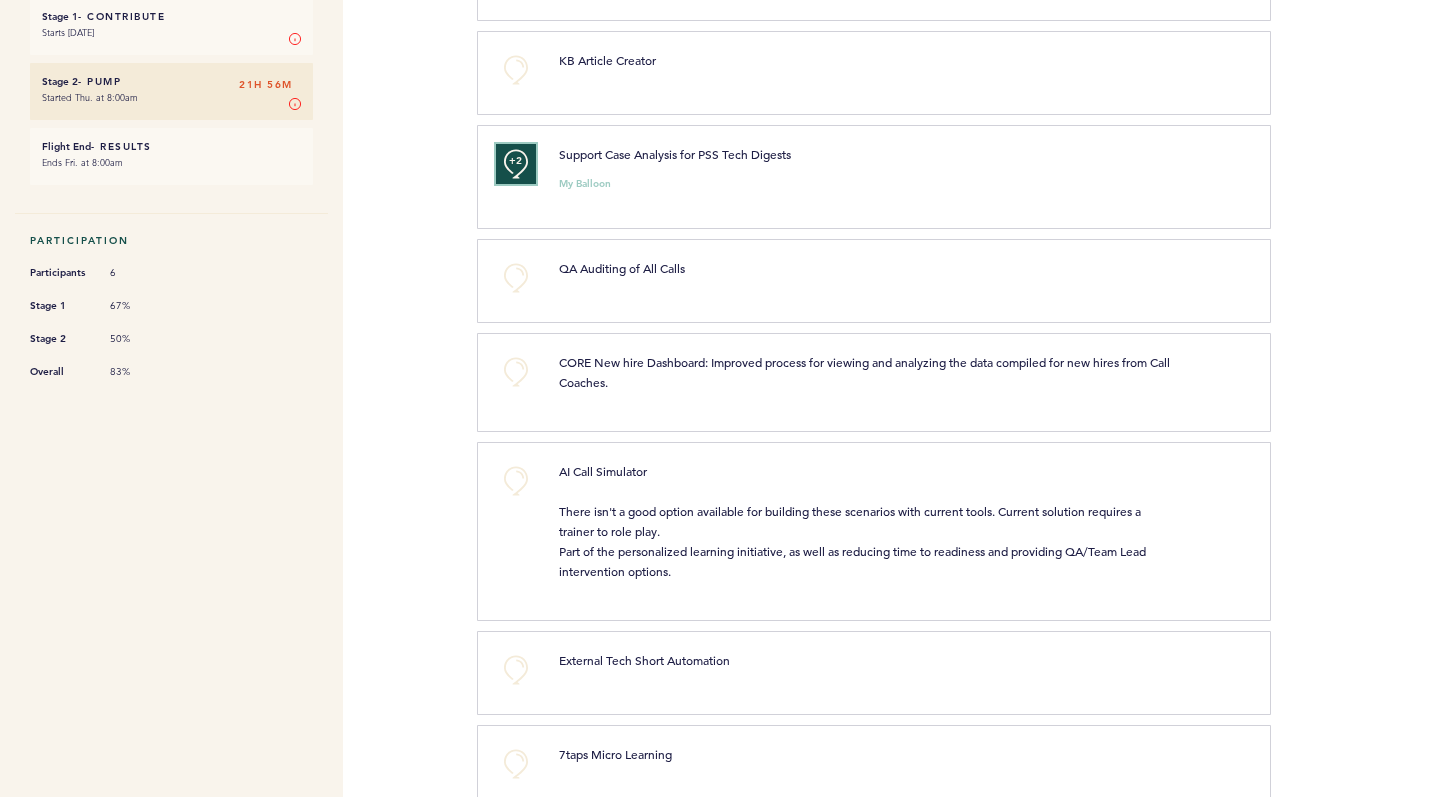 scroll, scrollTop: 496, scrollLeft: 0, axis: vertical 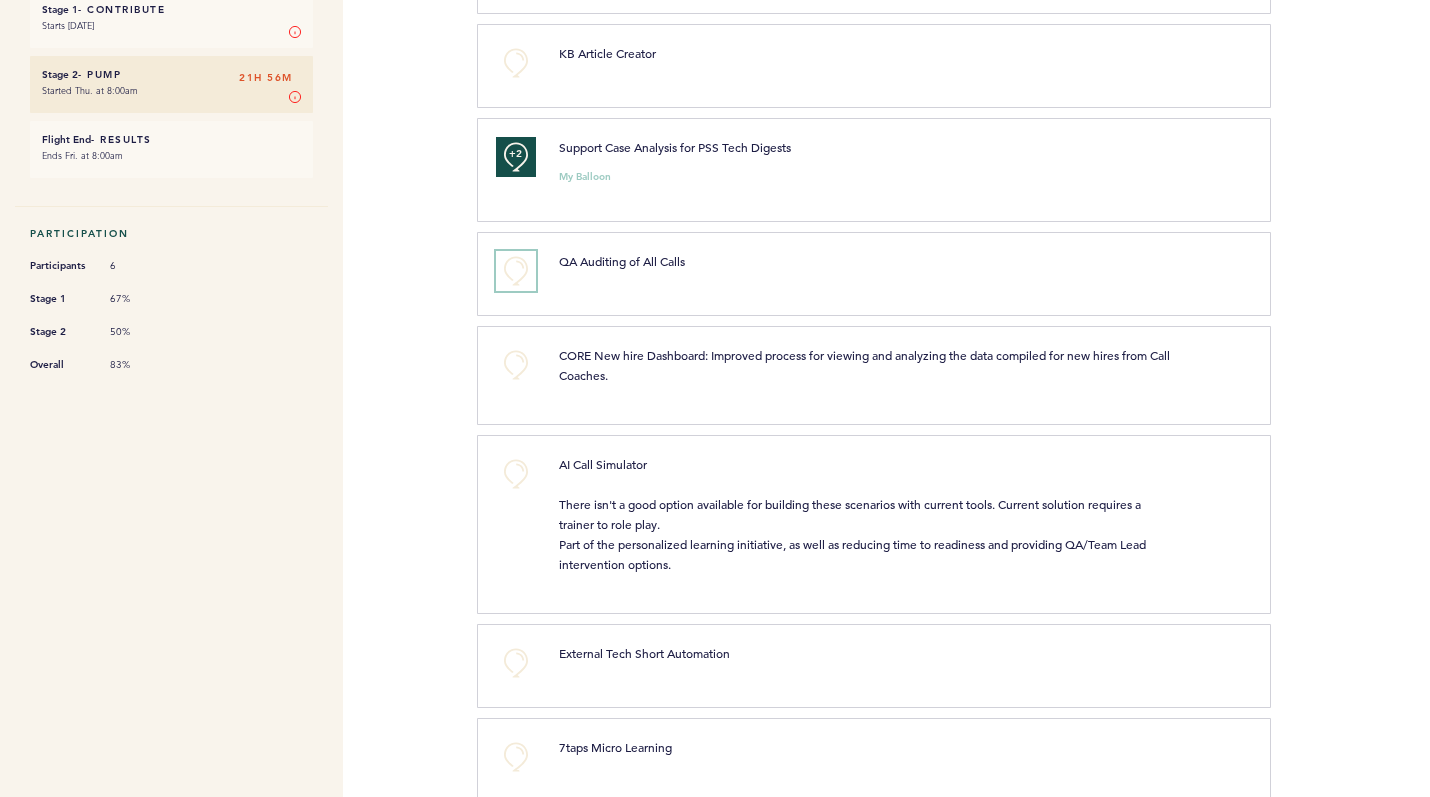 click on "+0" at bounding box center [516, 271] 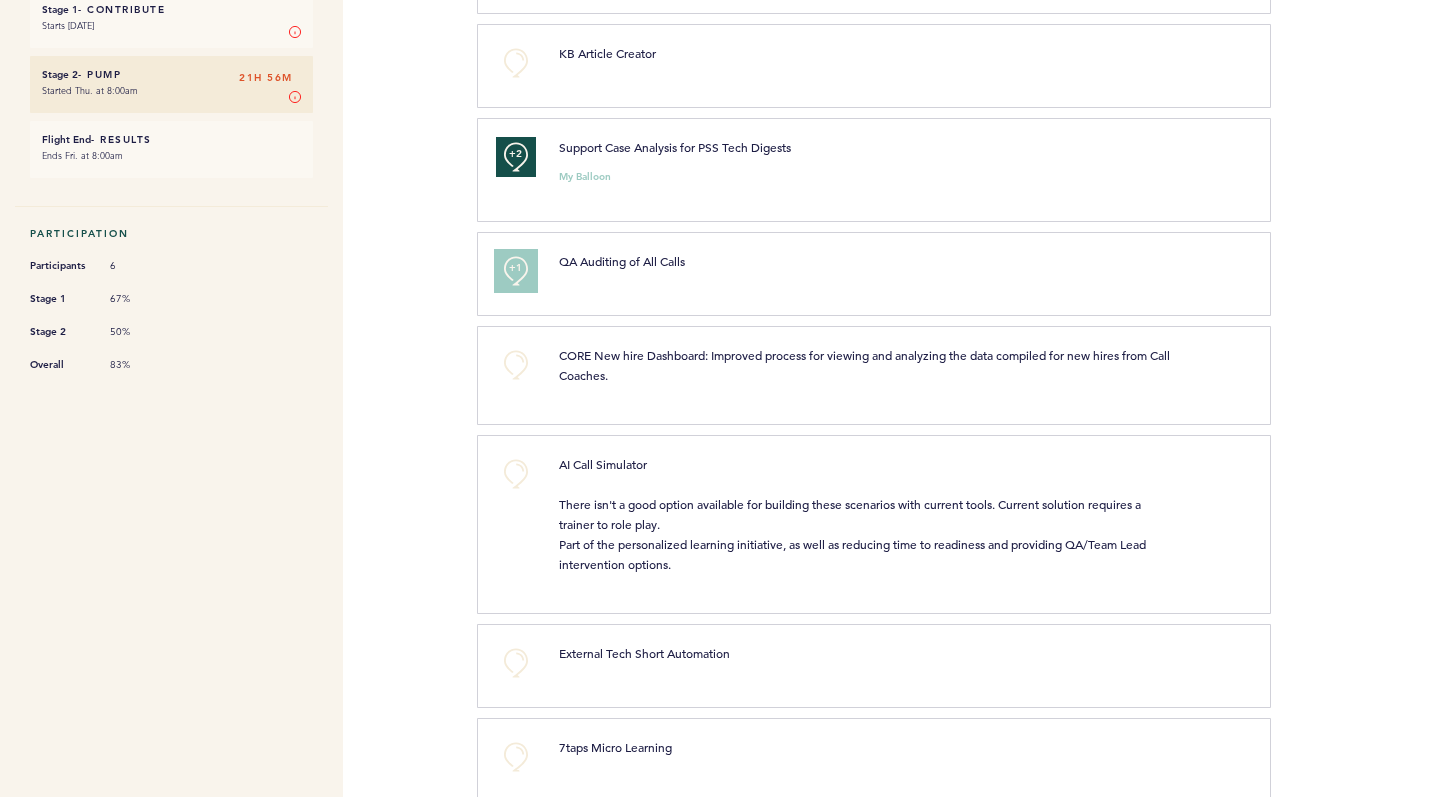 click on "+1" at bounding box center (516, 268) 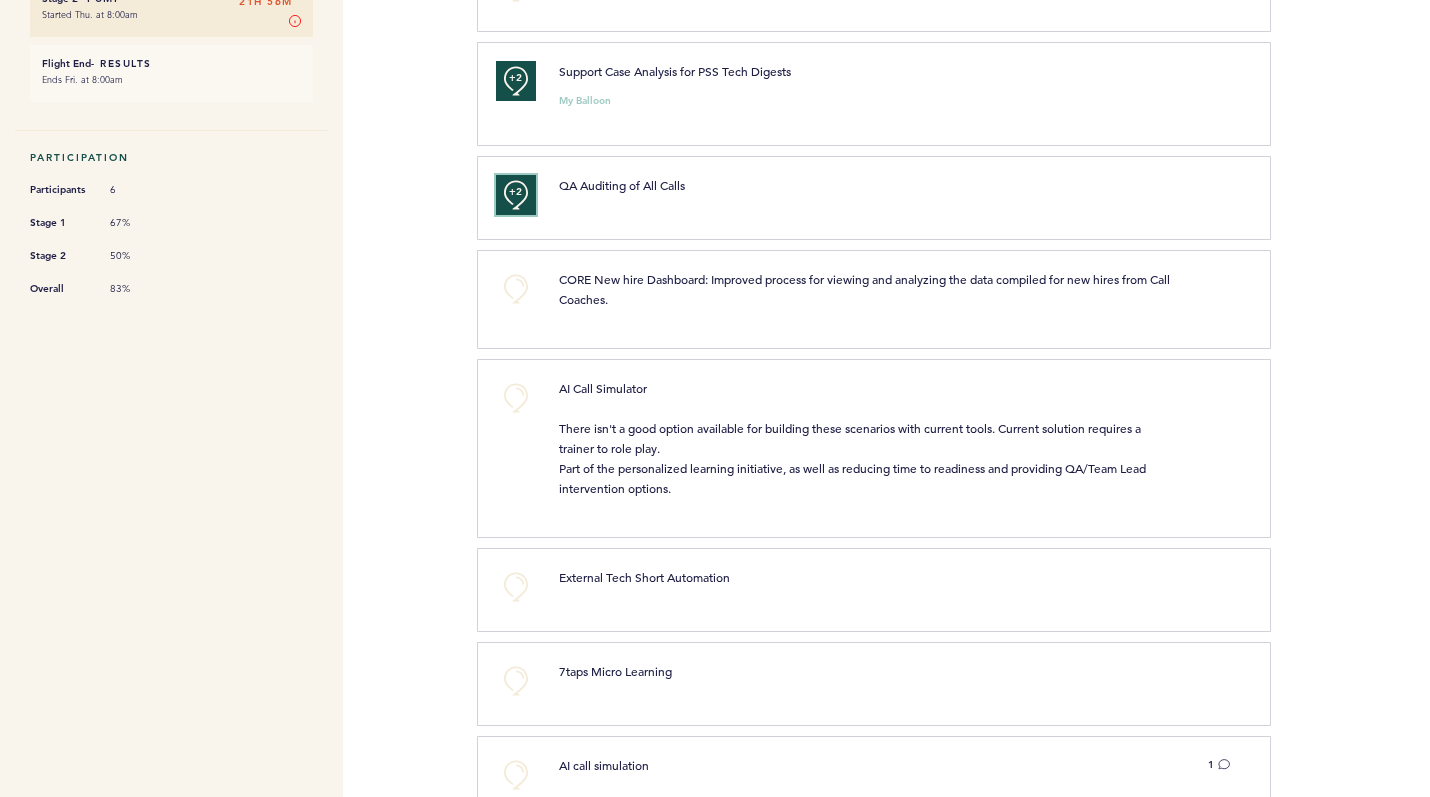 scroll, scrollTop: 592, scrollLeft: 0, axis: vertical 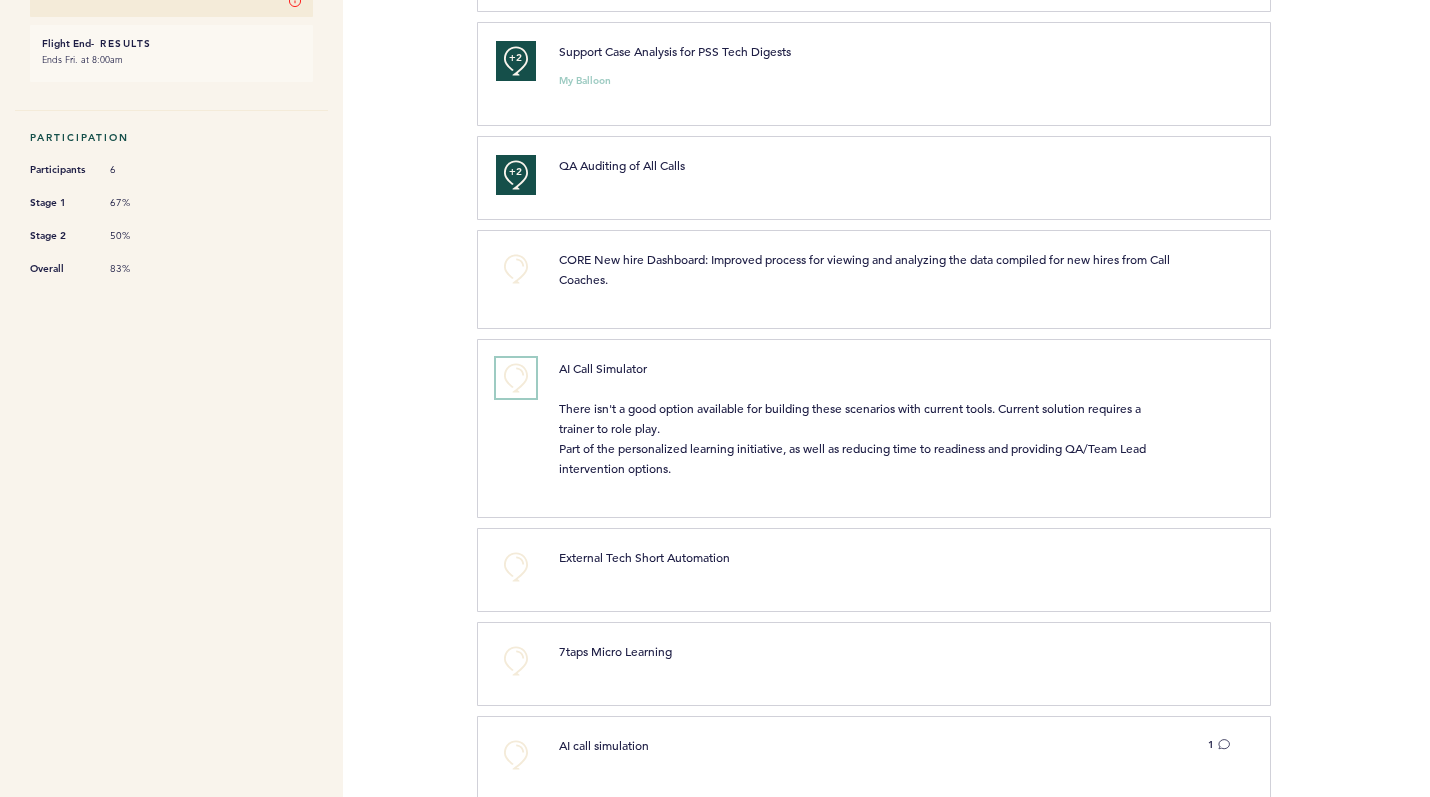 click on "+0" at bounding box center (516, 378) 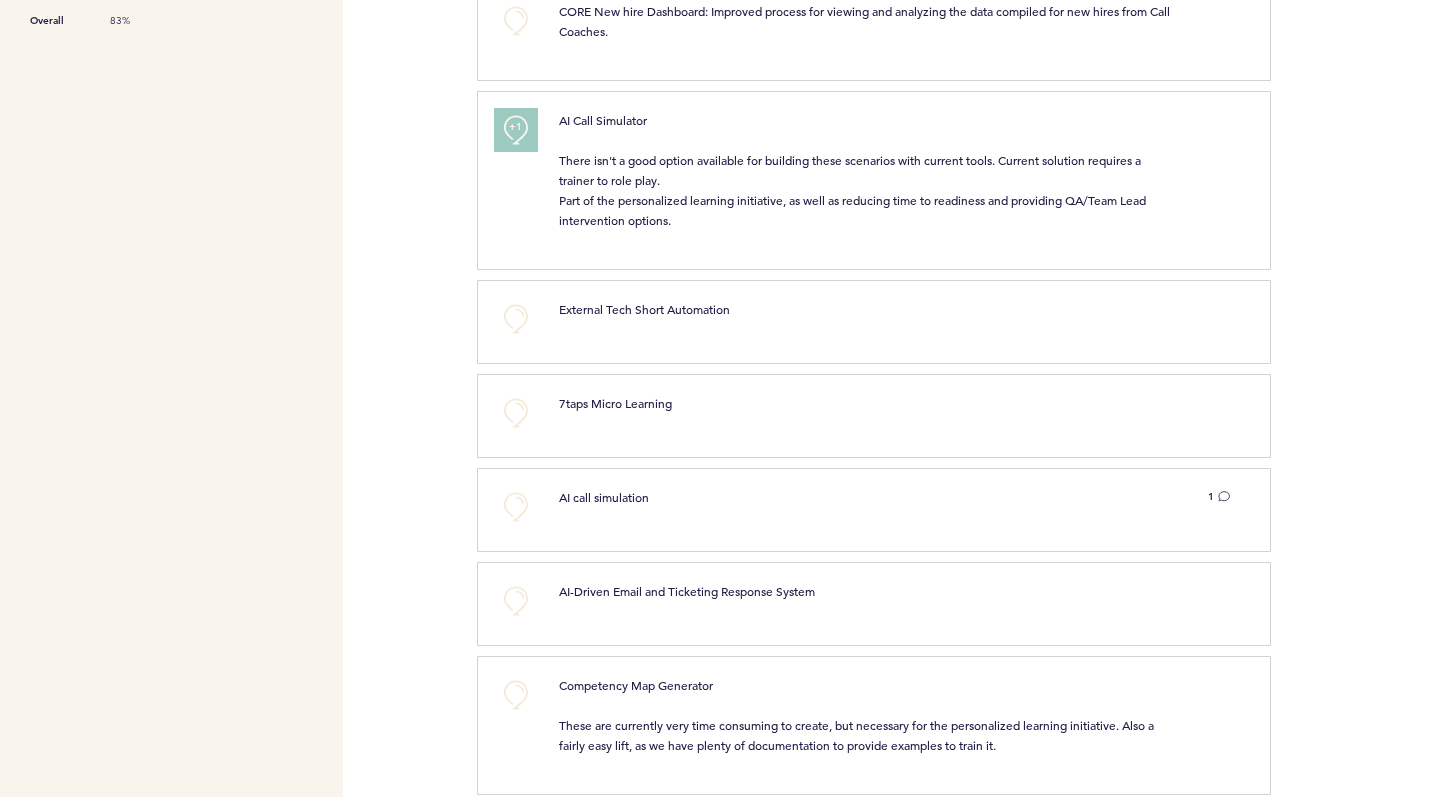 scroll, scrollTop: 961, scrollLeft: 0, axis: vertical 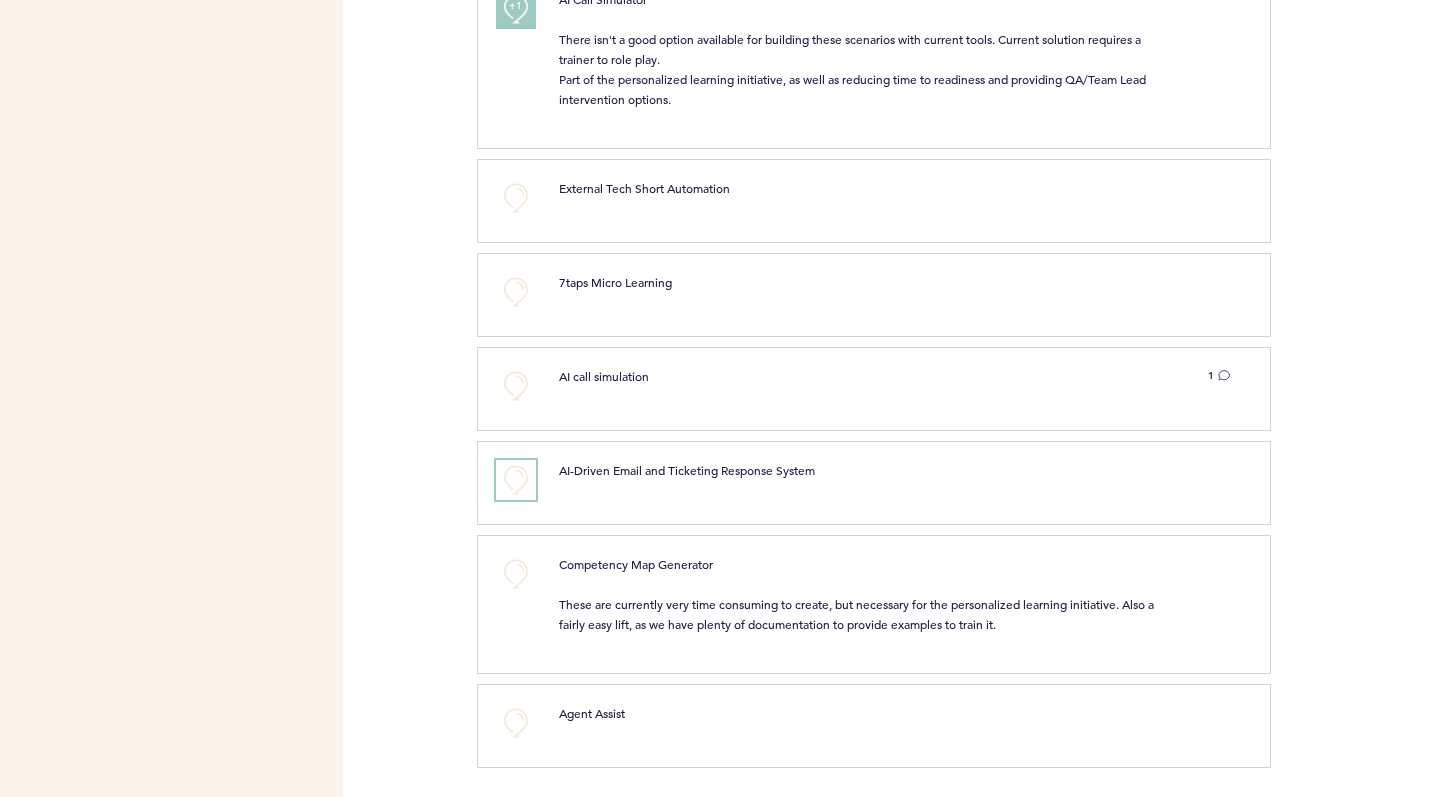 click on "+0" at bounding box center (516, 480) 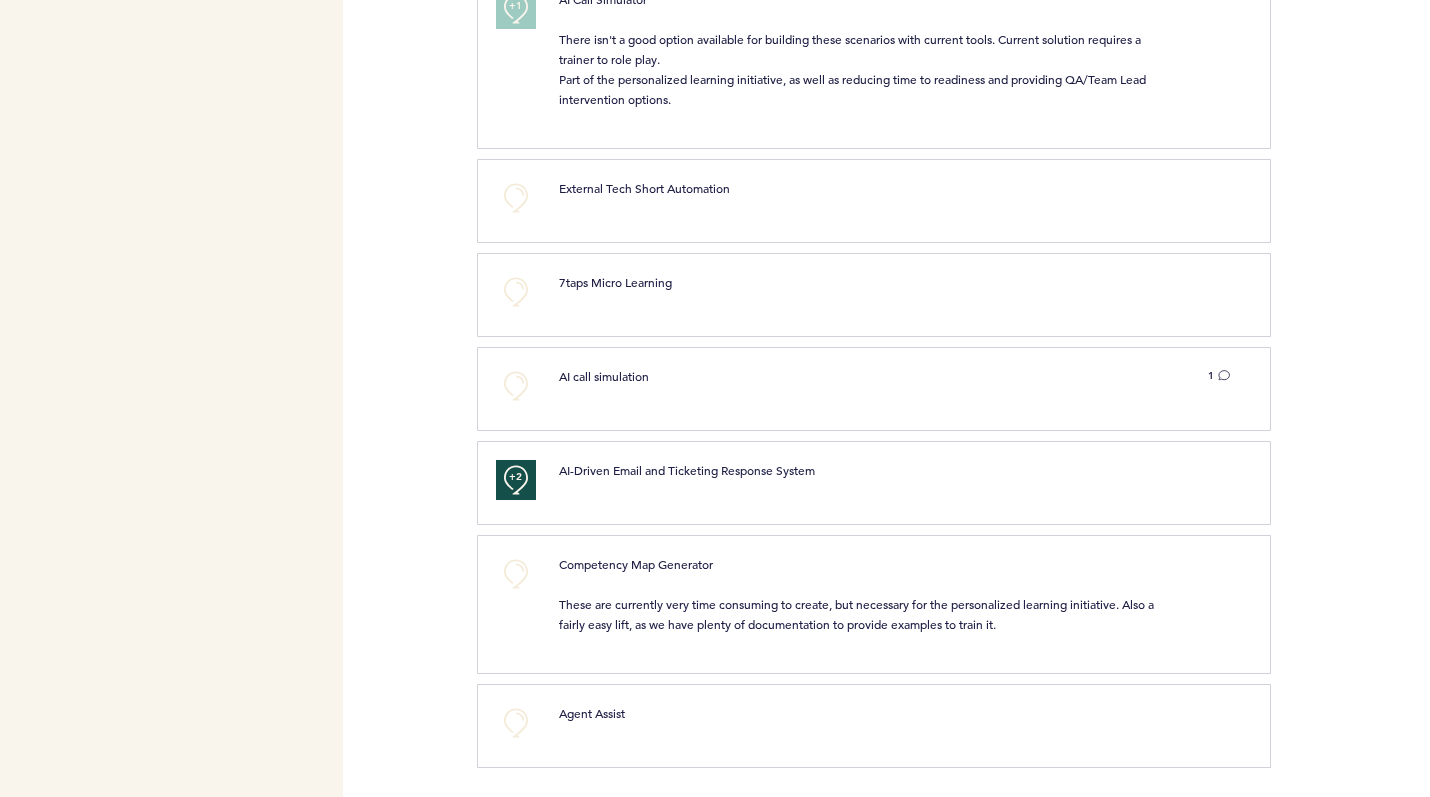 click on "+0" at bounding box center (513, 723) 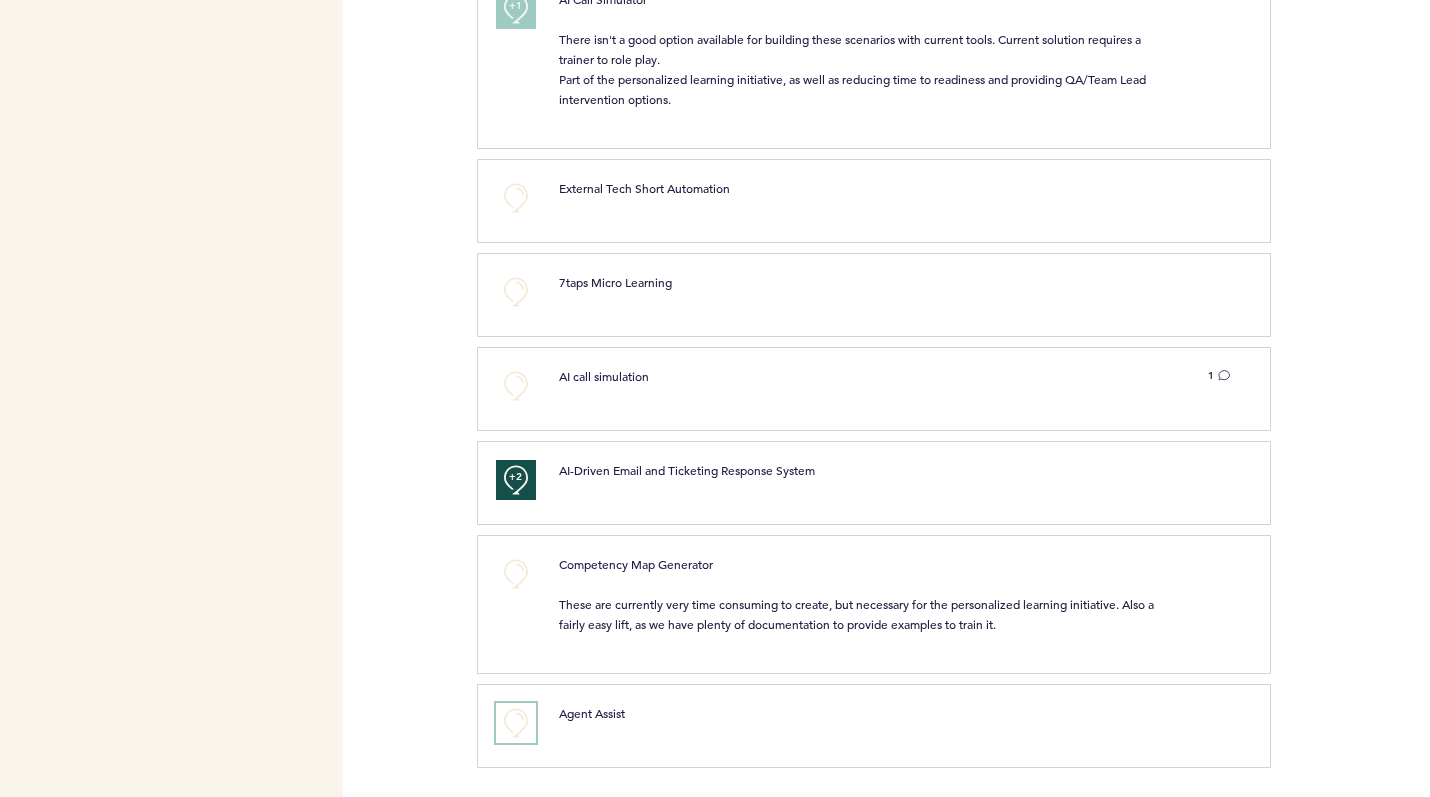 click on "+0" at bounding box center [516, 723] 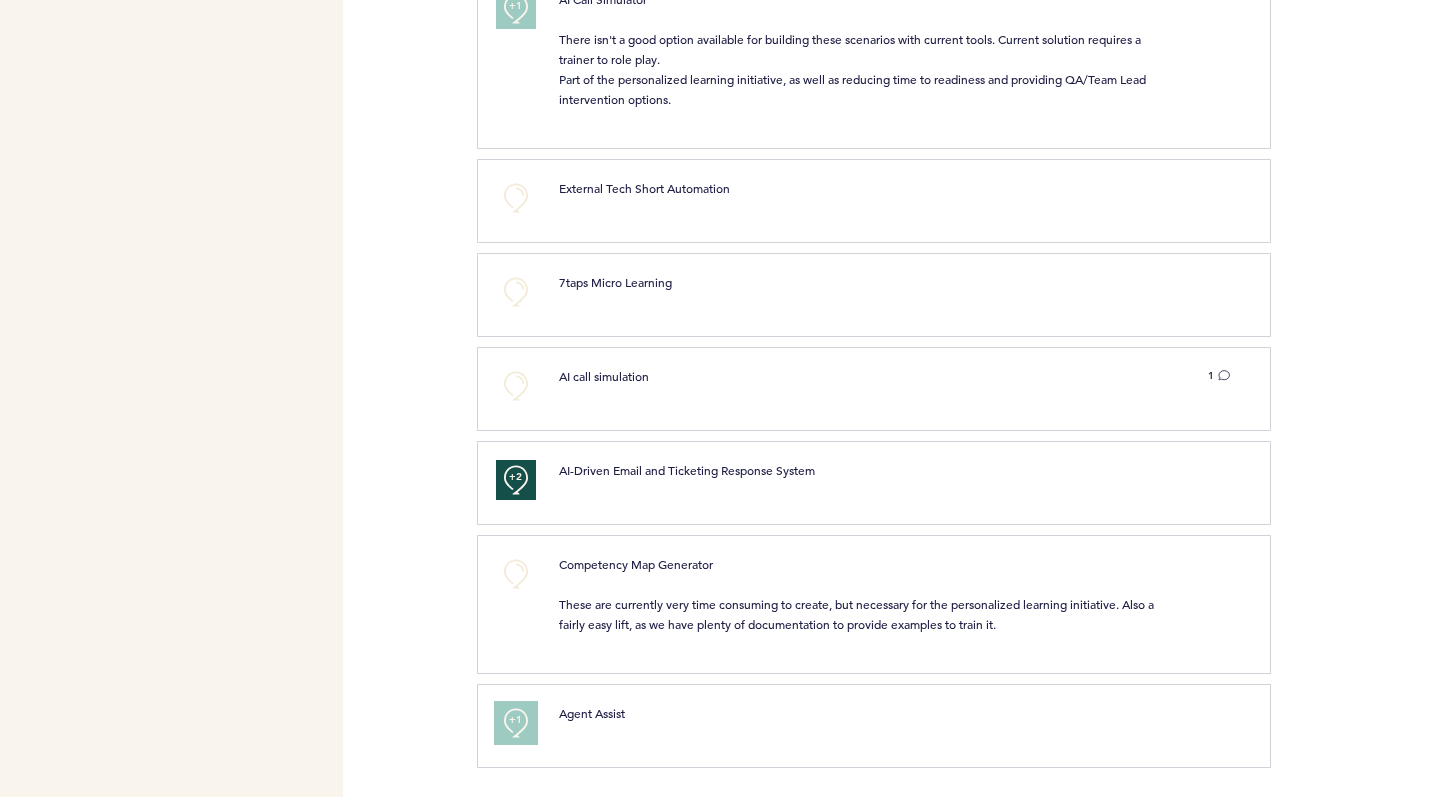 click on "+1" at bounding box center (516, 720) 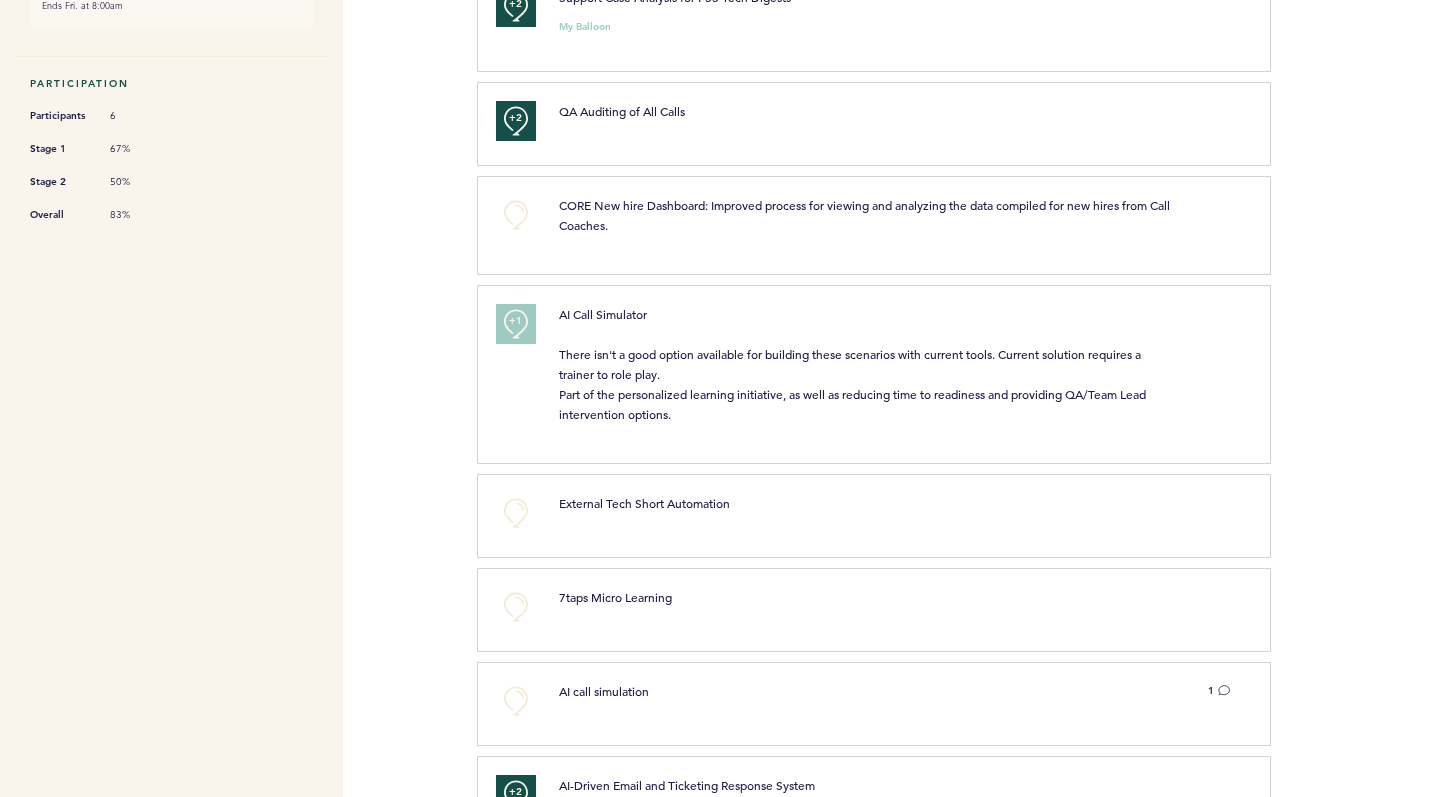 scroll, scrollTop: 961, scrollLeft: 0, axis: vertical 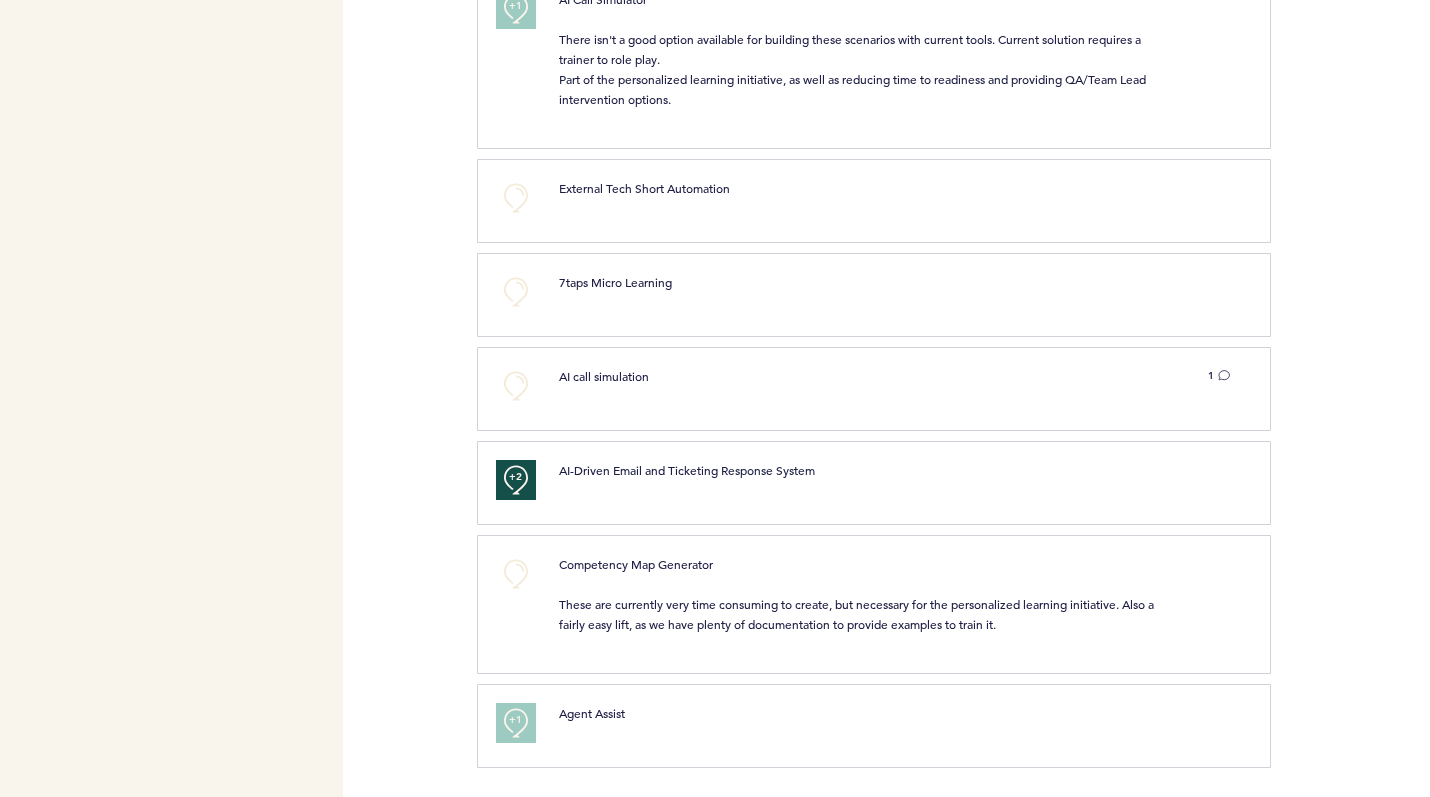 click at bounding box center (1350, 612) 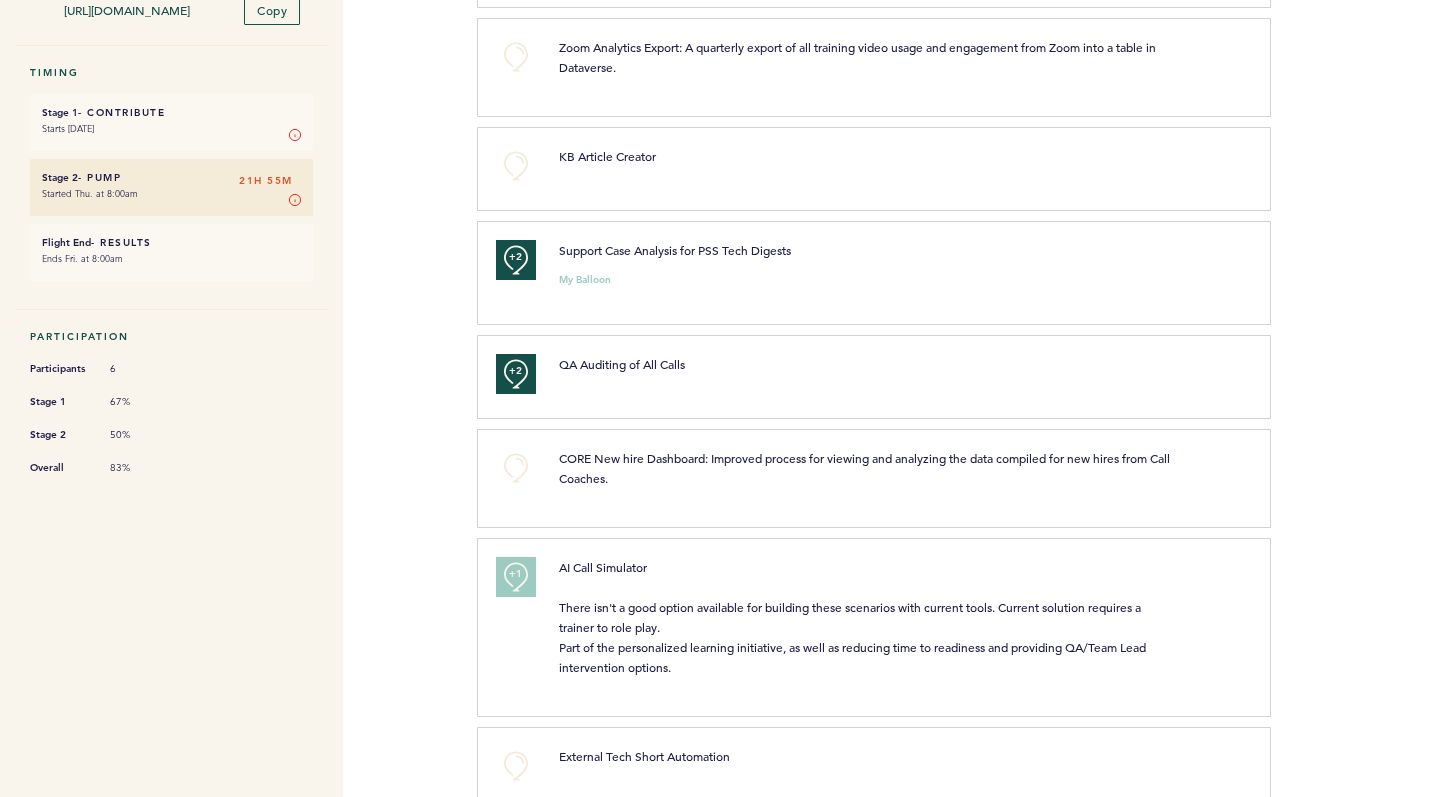 scroll, scrollTop: 0, scrollLeft: 0, axis: both 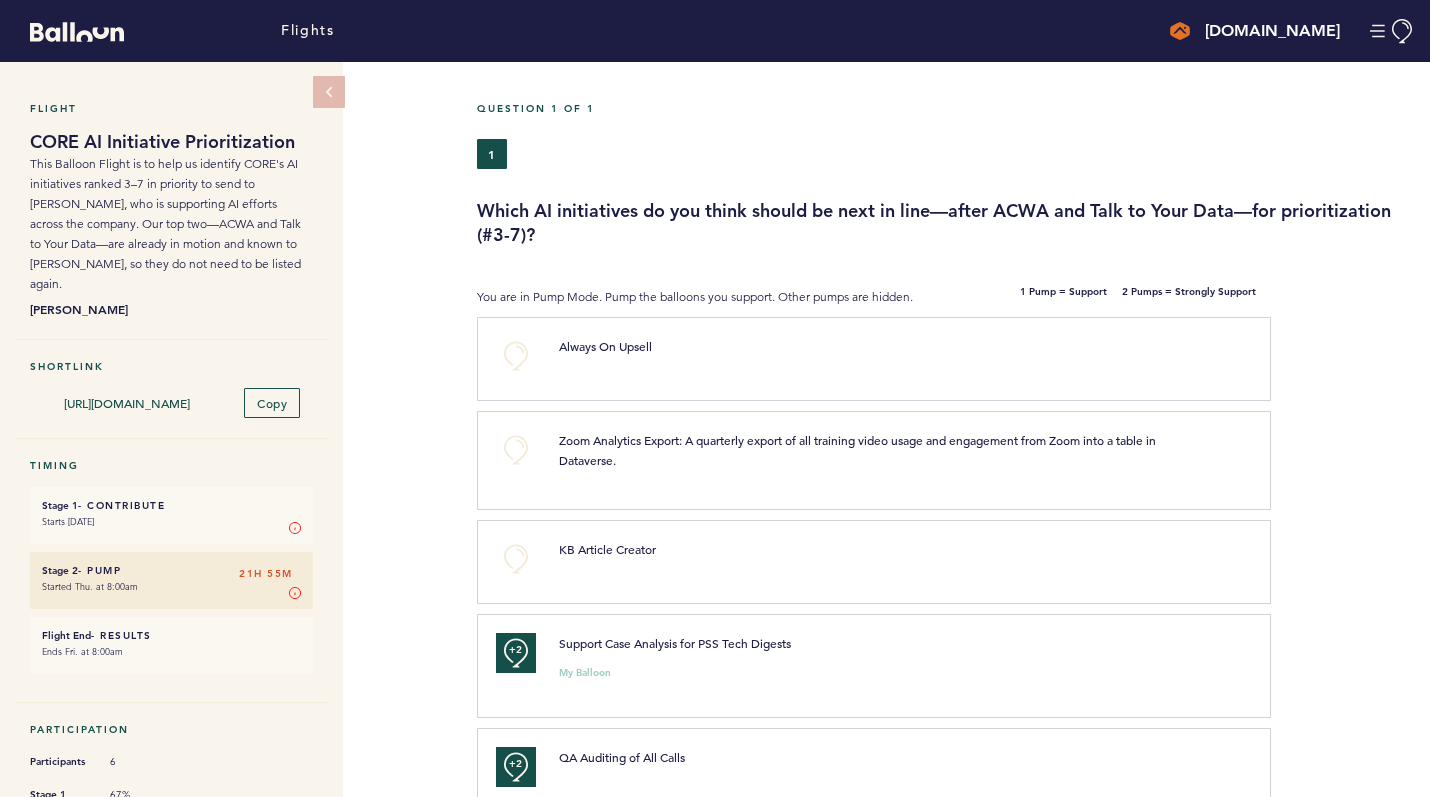 click on "Flight CORE AI Initiative Prioritization This Balloon Flight is to help us identify CORE's AI initiatives ranked 3–7 in priority to send to [PERSON_NAME], who is supporting AI efforts across the company. Our top two—ACWA and Talk to Your Data—are already in motion and known to [PERSON_NAME], so they do not need to be listed again. [PERSON_NAME] Shortlink [URL][DOMAIN_NAME]  Copy  Timing Stage 1  - Contribute   21H 55M   Starts [DATE]  Stage 1  In Stage 1, you can contribute your ideas, feedback, or information. Submit as many "balloons" (responses, to the question above) as you want here. Try to only submit one idea per balloon!   When you are ready, you can toggle on collaborate mode to reveal and start commenting on other contributors' balloons.  Learn More Stage 2  - Pump   21H 55M   Started Thu. at 8:00am  Stage 2  In Stage 2, you vote on the responses by pumping the balloons that you like or support.   Click once for balloons you support/like and twice for your top choices.  Learn More 21H 55M" at bounding box center (715, 429) 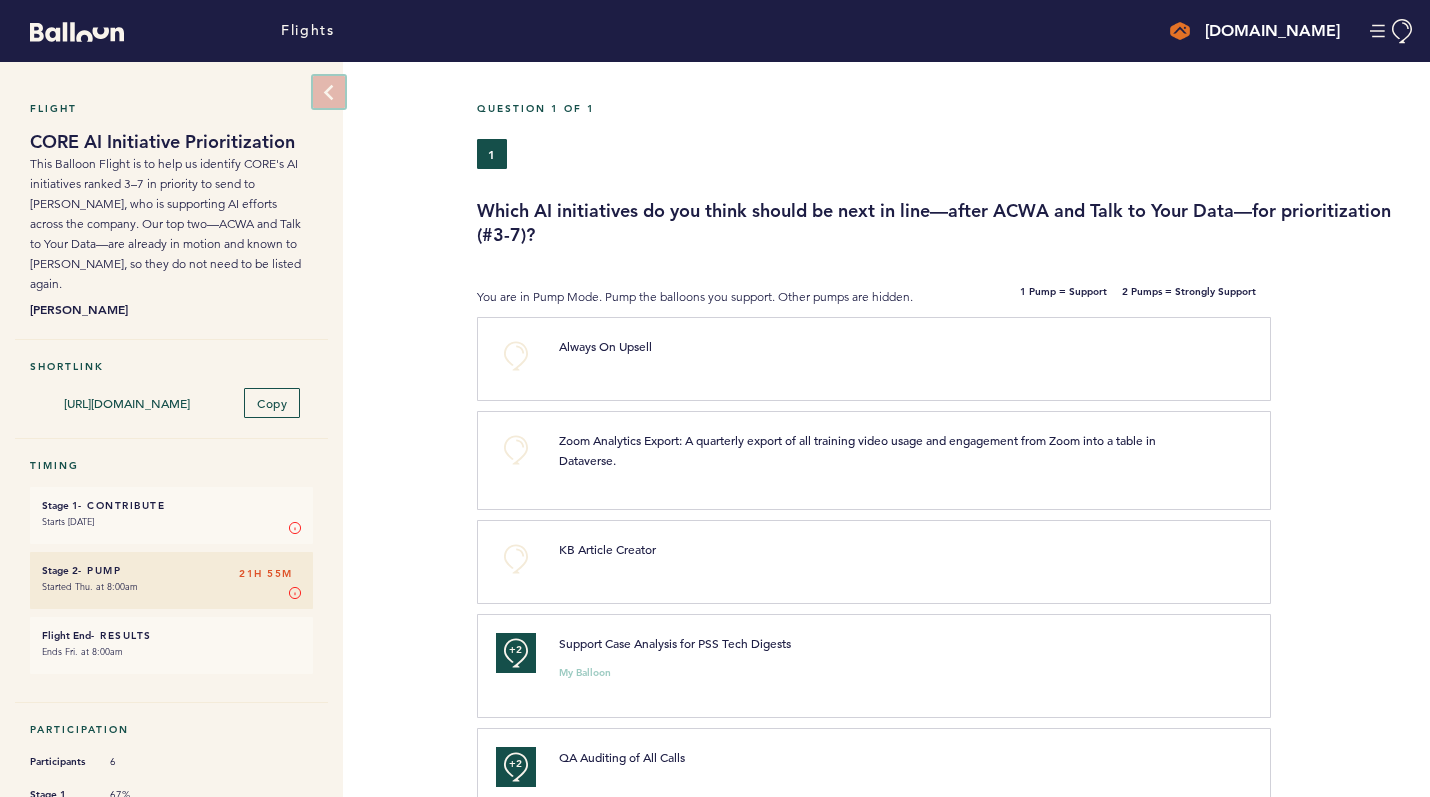 click 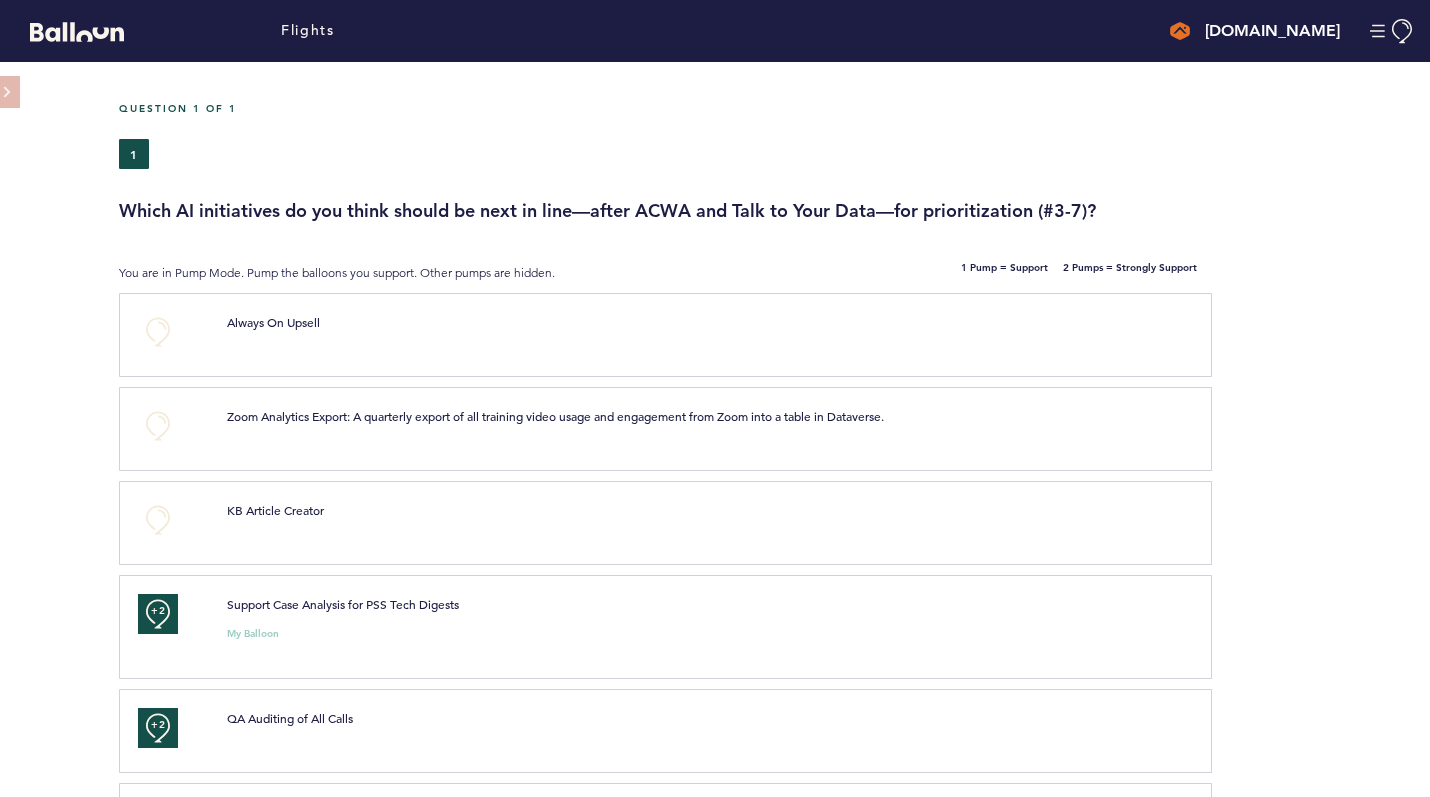 click at bounding box center (59, 863) 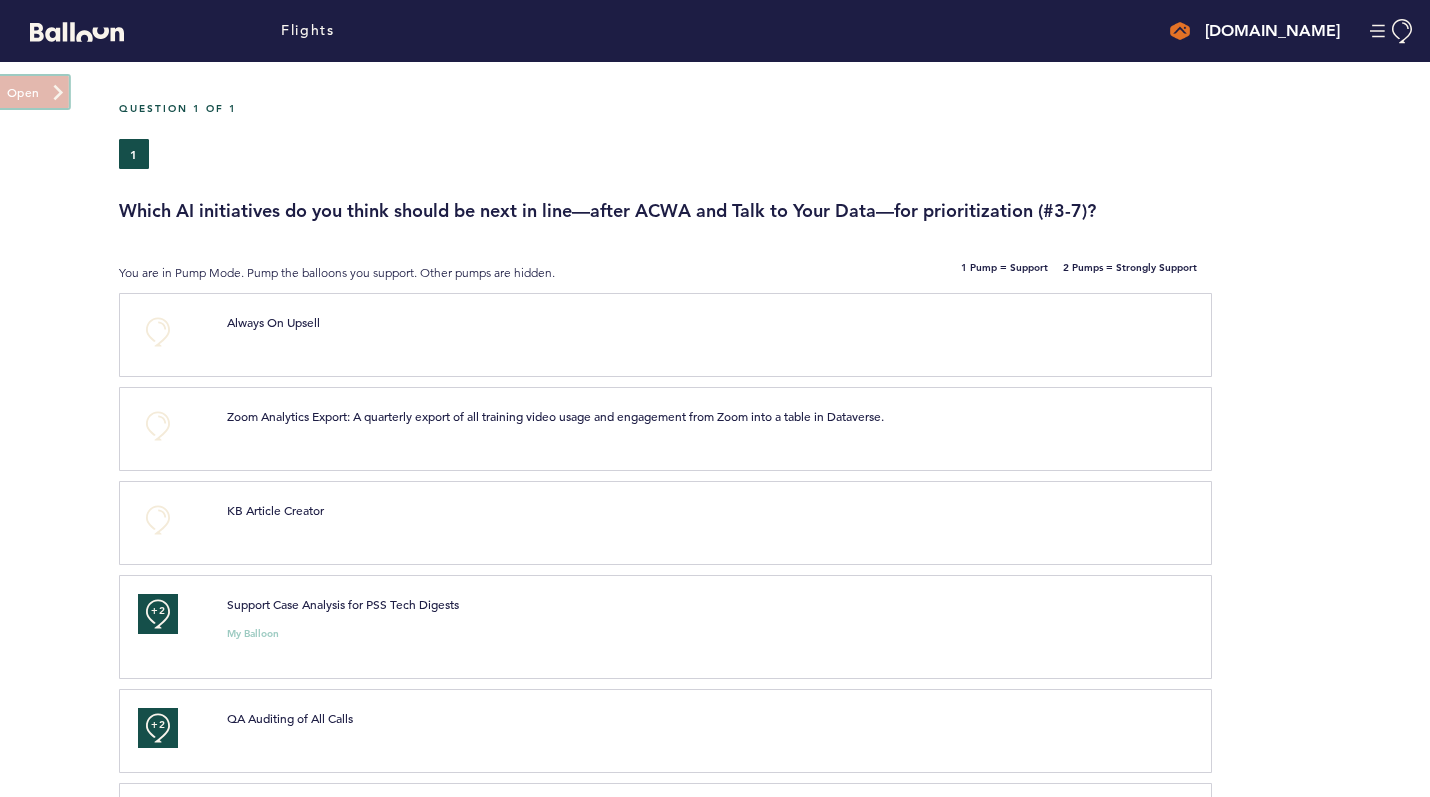 click at bounding box center [34, 92] 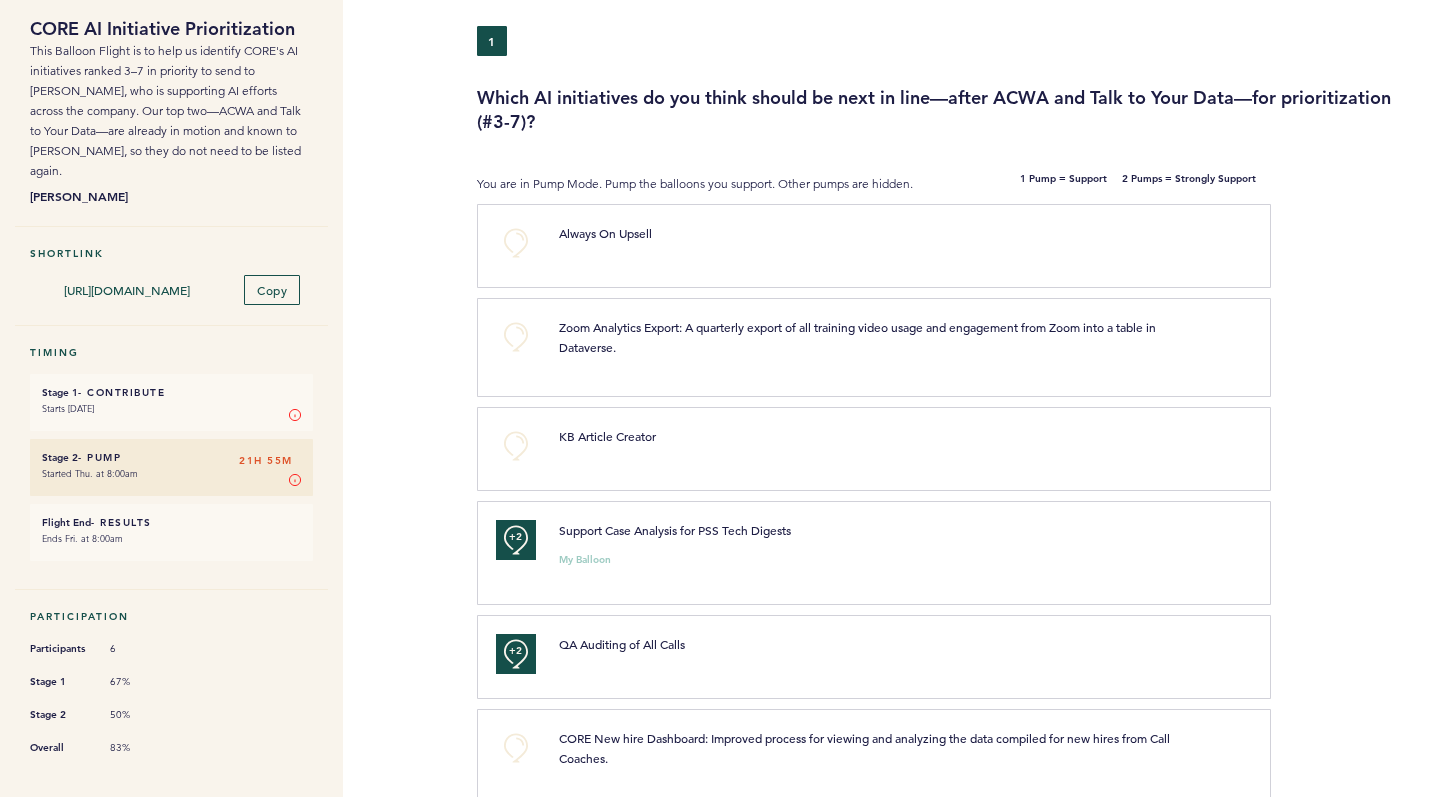 scroll, scrollTop: 0, scrollLeft: 0, axis: both 